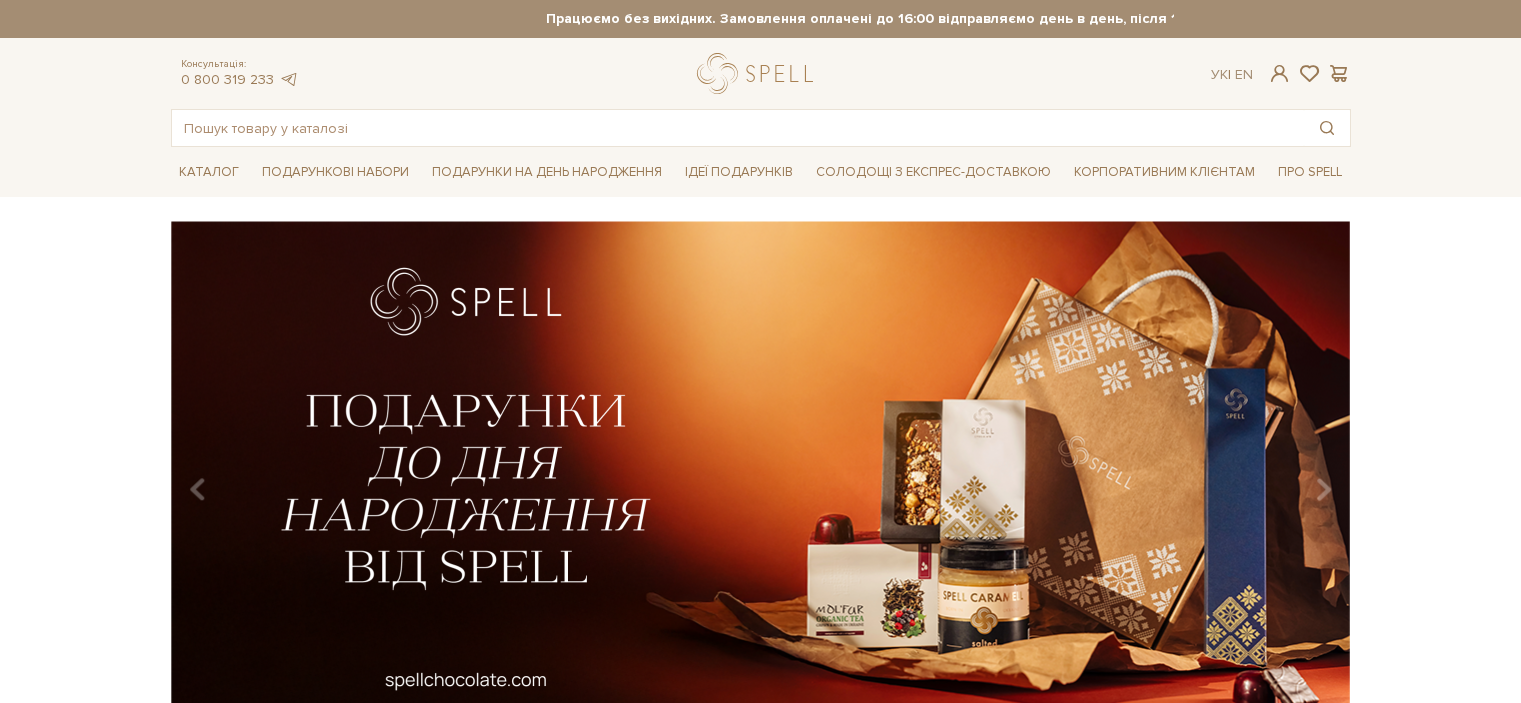 scroll, scrollTop: 0, scrollLeft: 0, axis: both 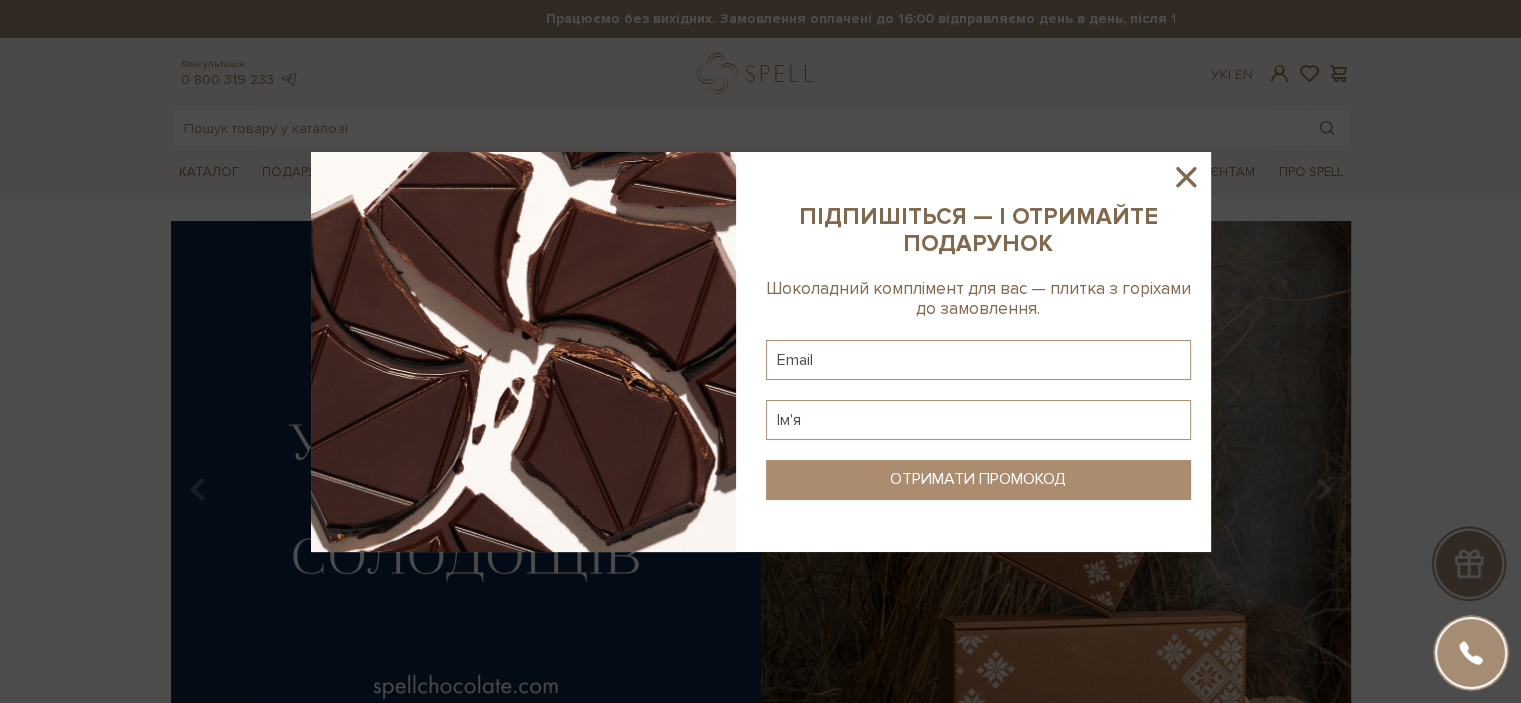 click 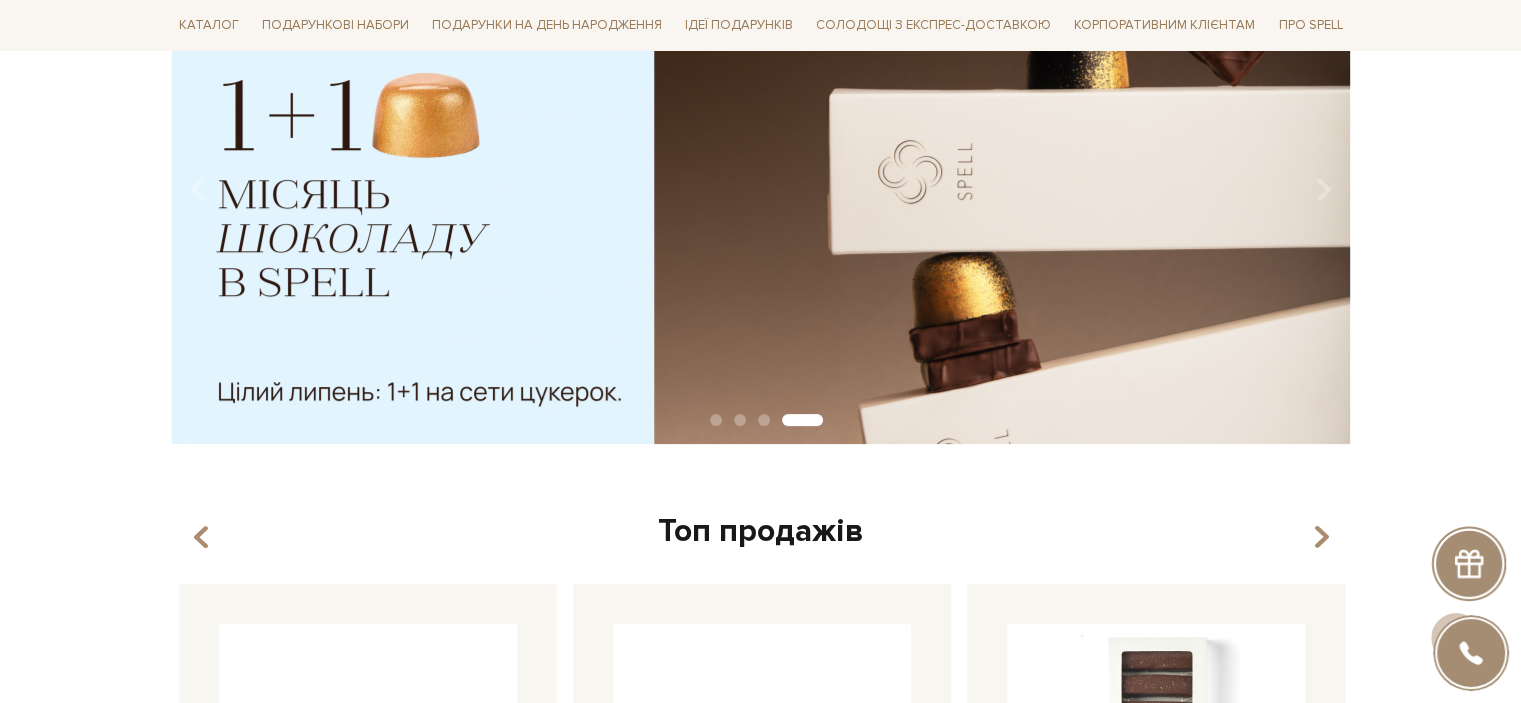 scroll, scrollTop: 0, scrollLeft: 0, axis: both 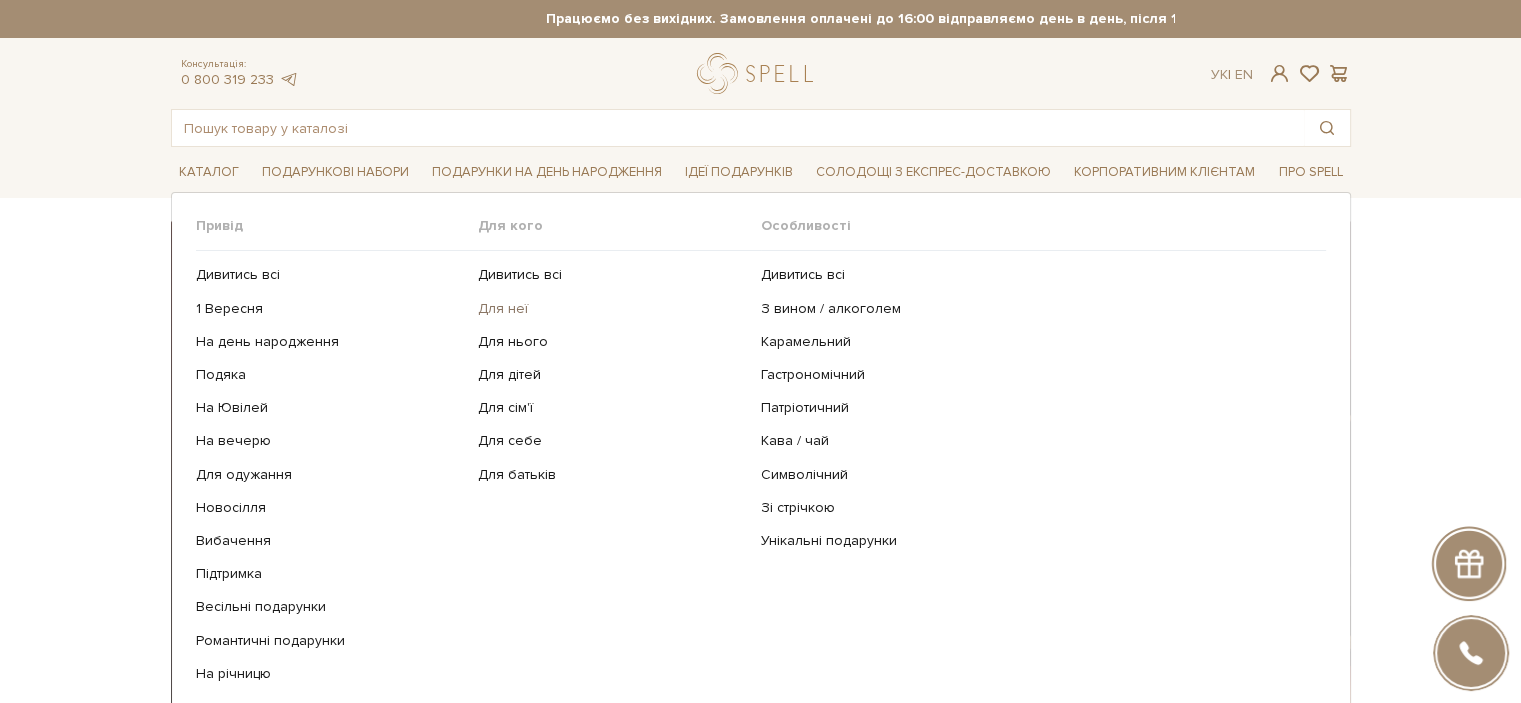 click on "Для неї" at bounding box center [612, 309] 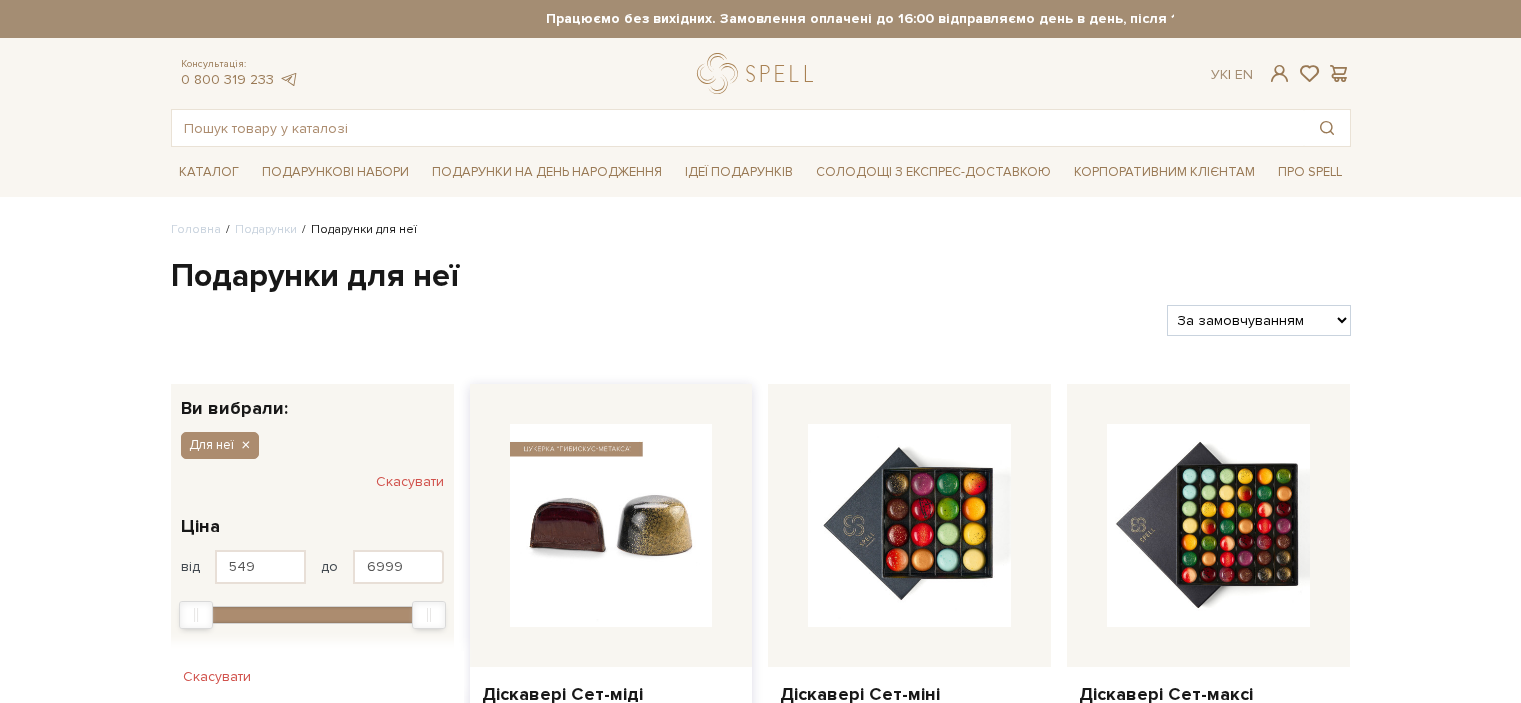 scroll, scrollTop: 0, scrollLeft: 0, axis: both 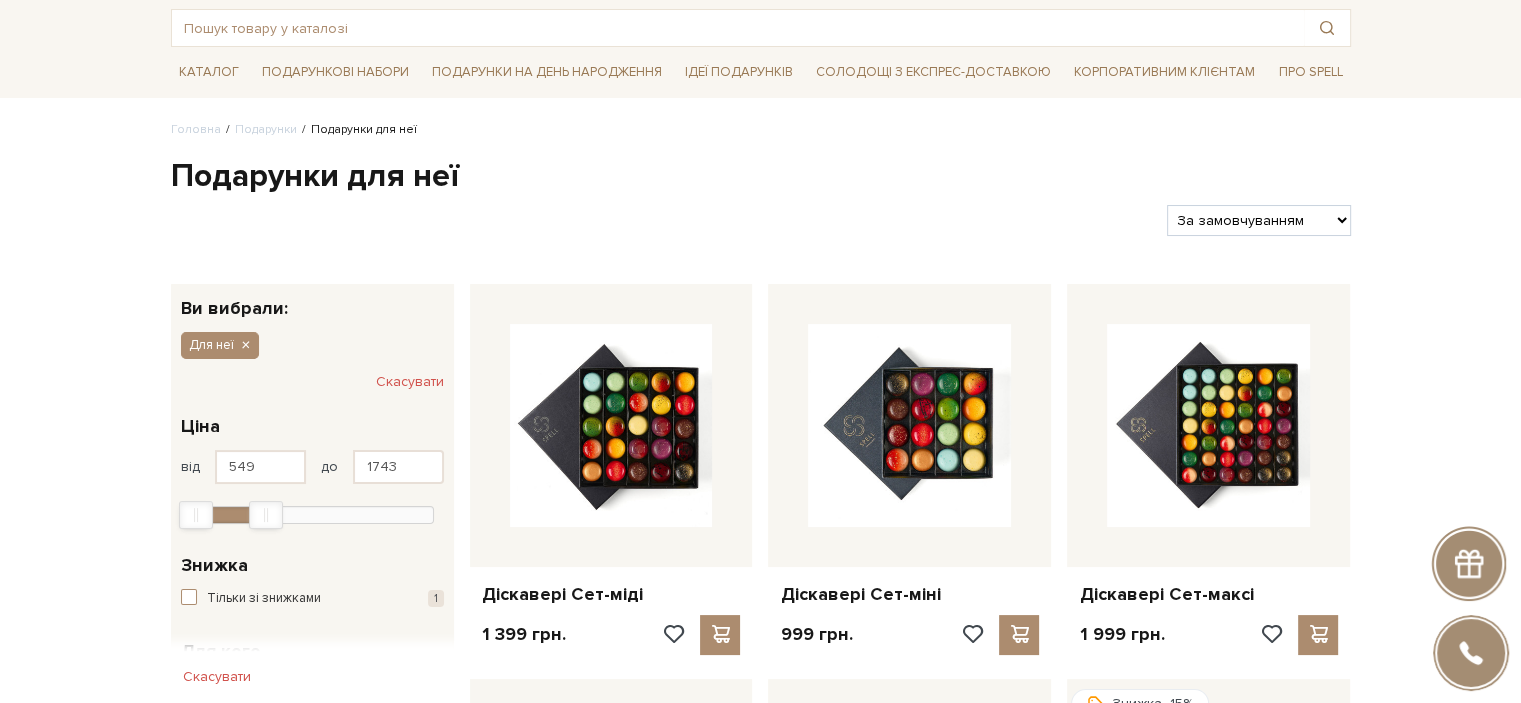 type on "1664" 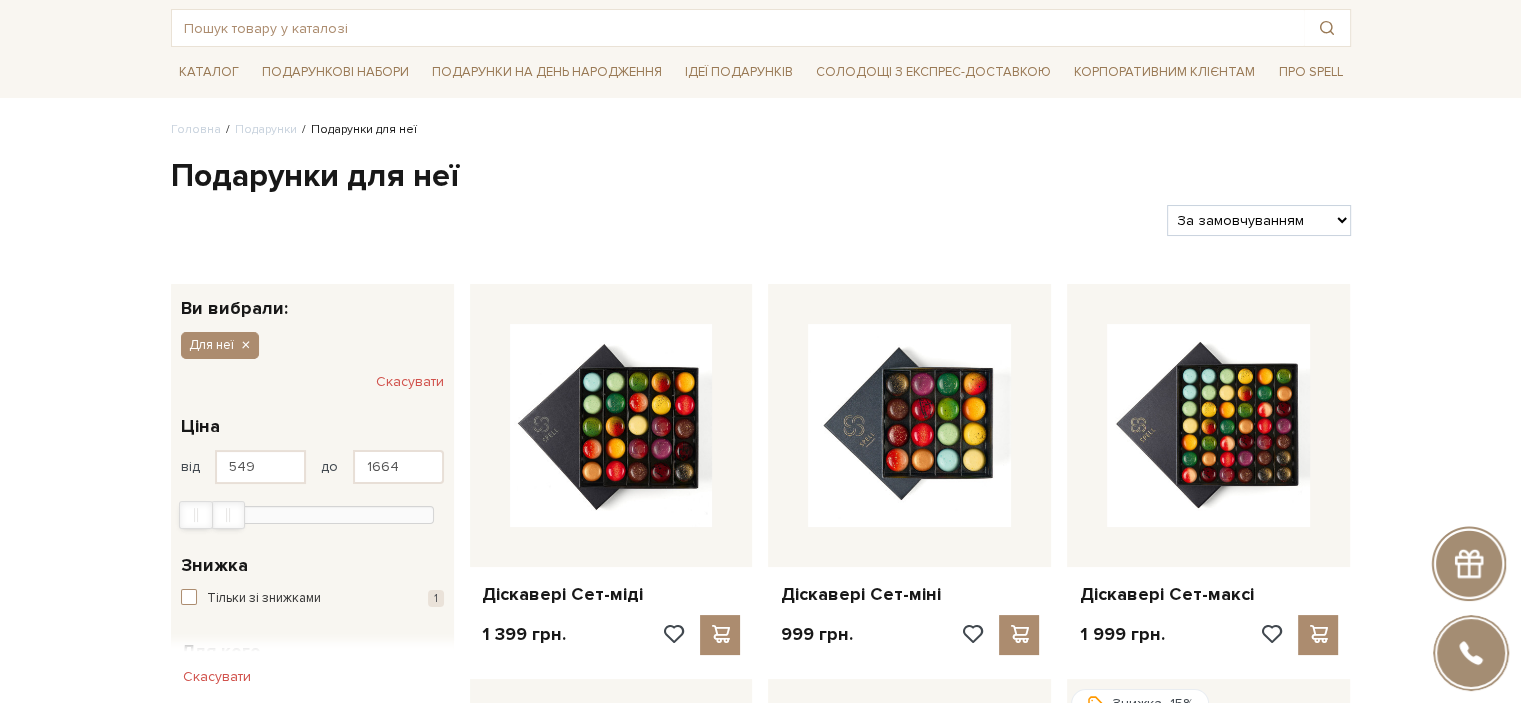 drag, startPoint x: 428, startPoint y: 516, endPoint x: 227, endPoint y: 509, distance: 201.12186 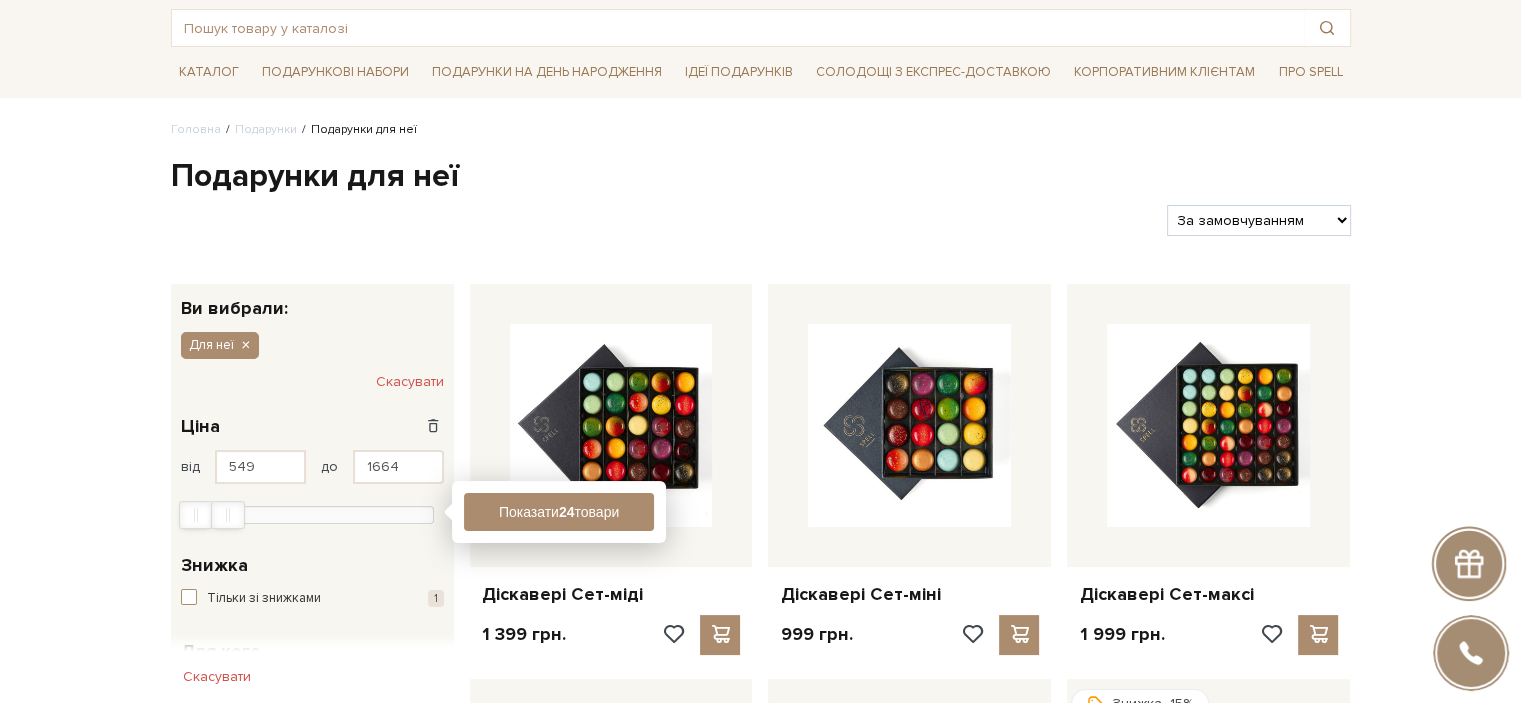 click at bounding box center (196, 515) 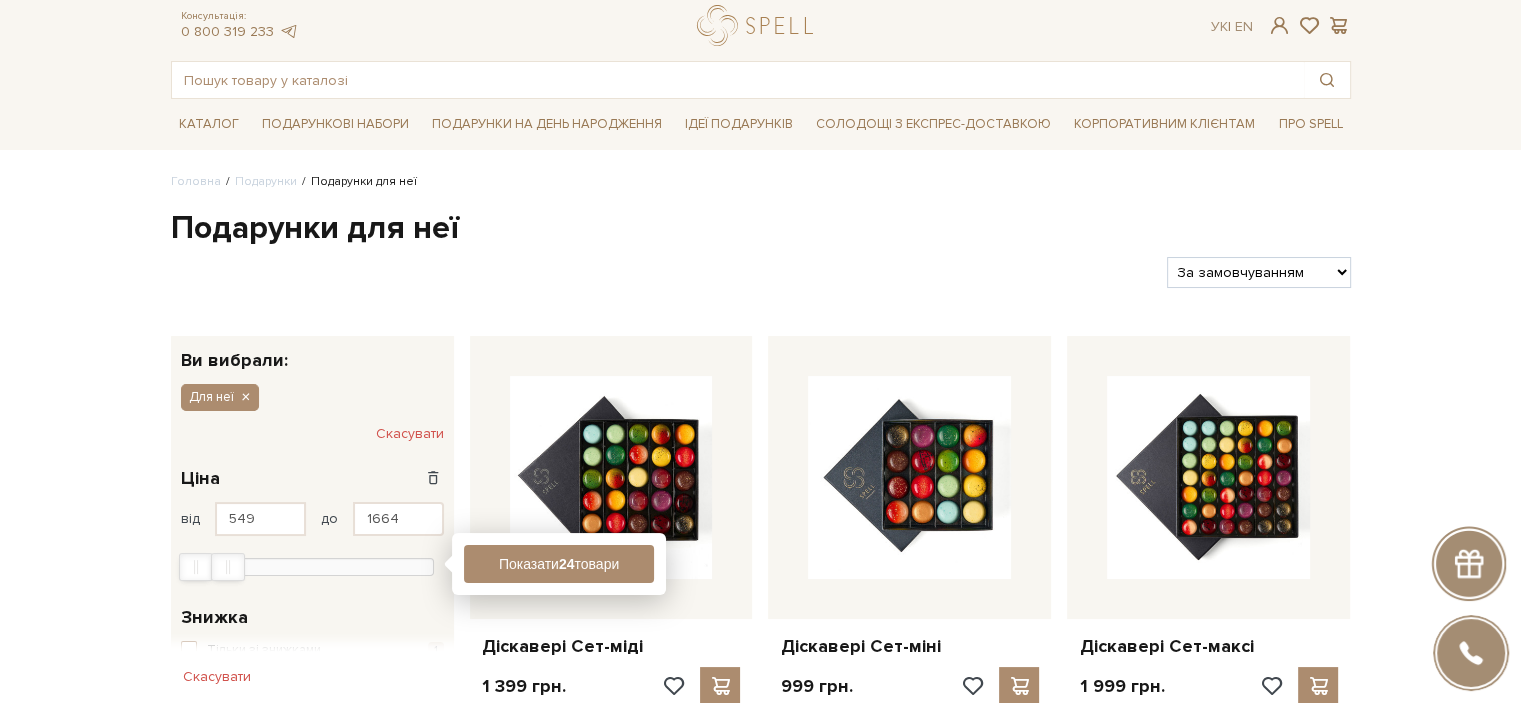 scroll, scrollTop: 0, scrollLeft: 0, axis: both 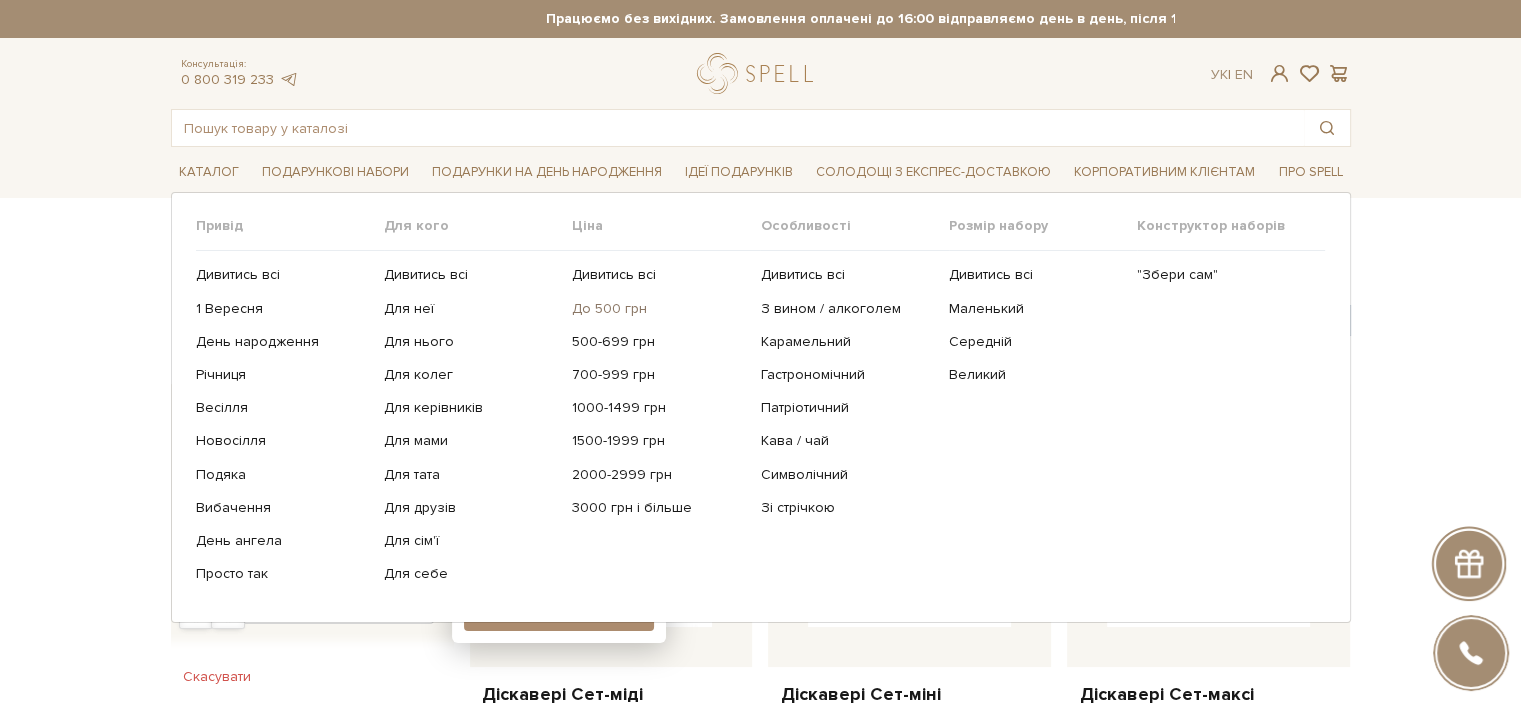 click on "До 500 грн" at bounding box center (658, 309) 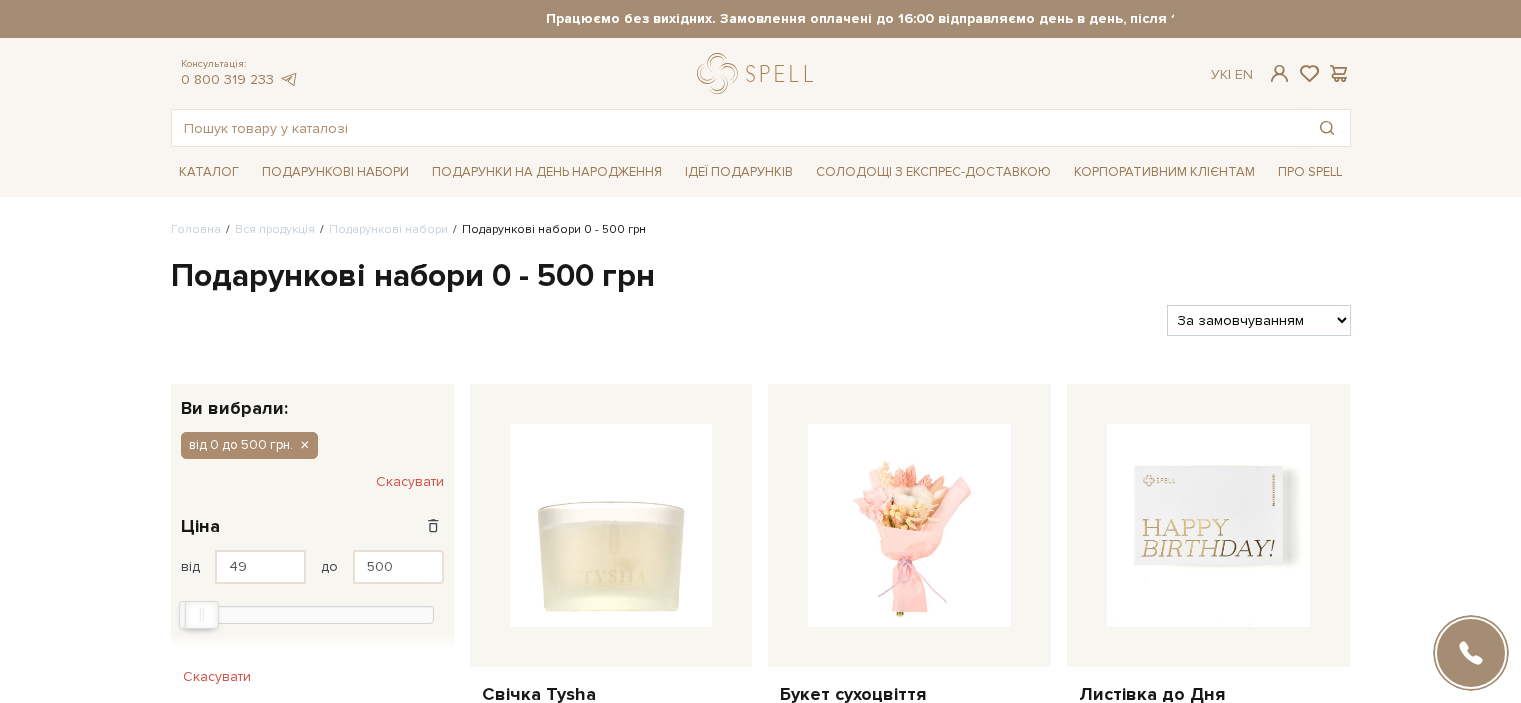 scroll, scrollTop: 0, scrollLeft: 0, axis: both 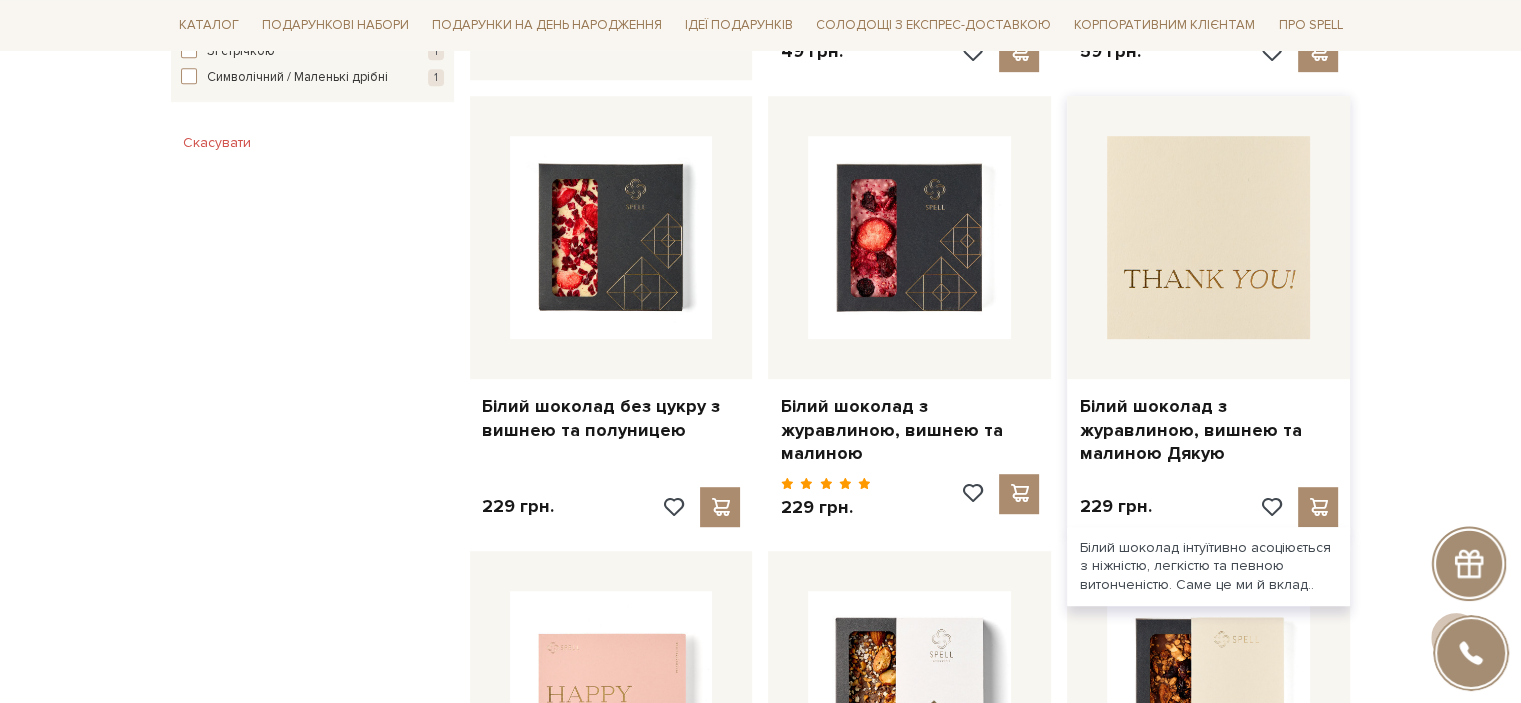 click at bounding box center (1208, 237) 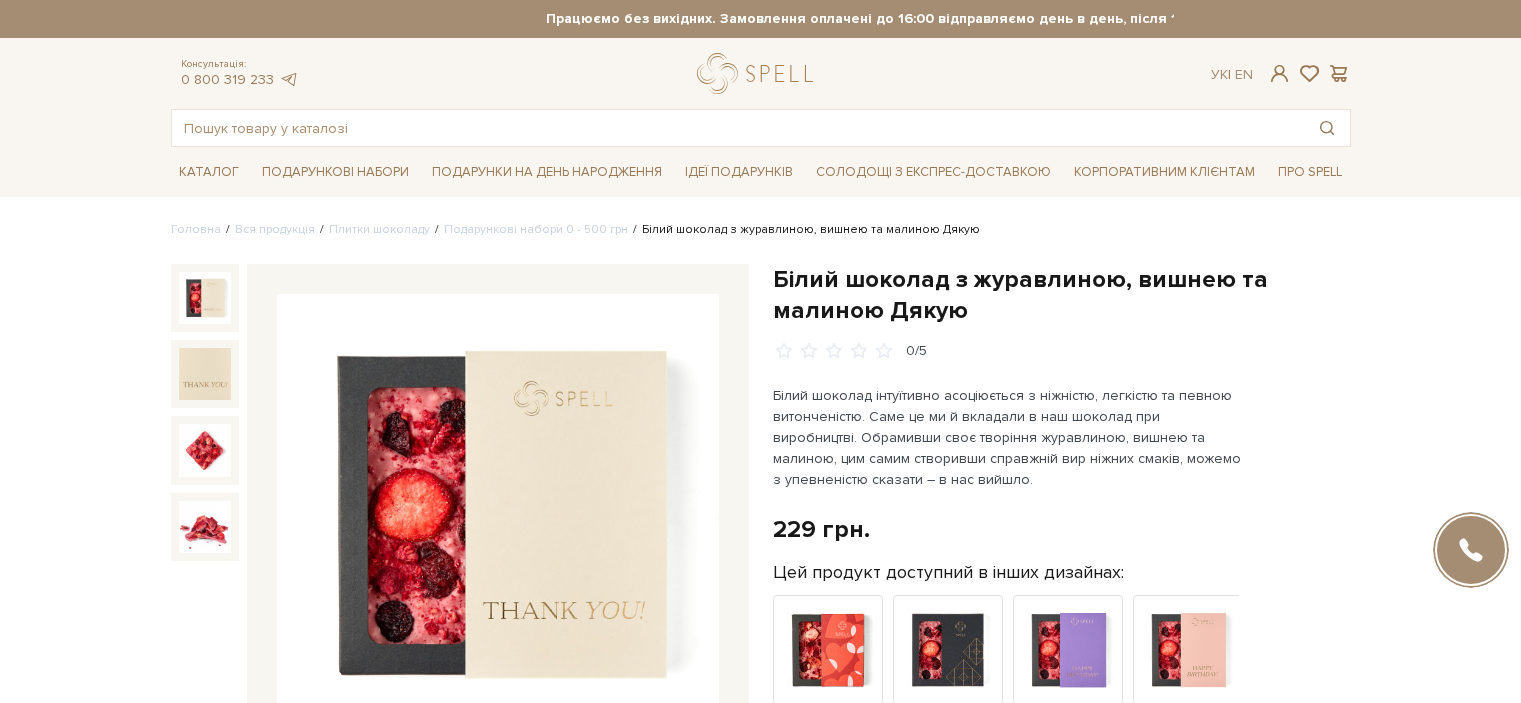 scroll, scrollTop: 0, scrollLeft: 0, axis: both 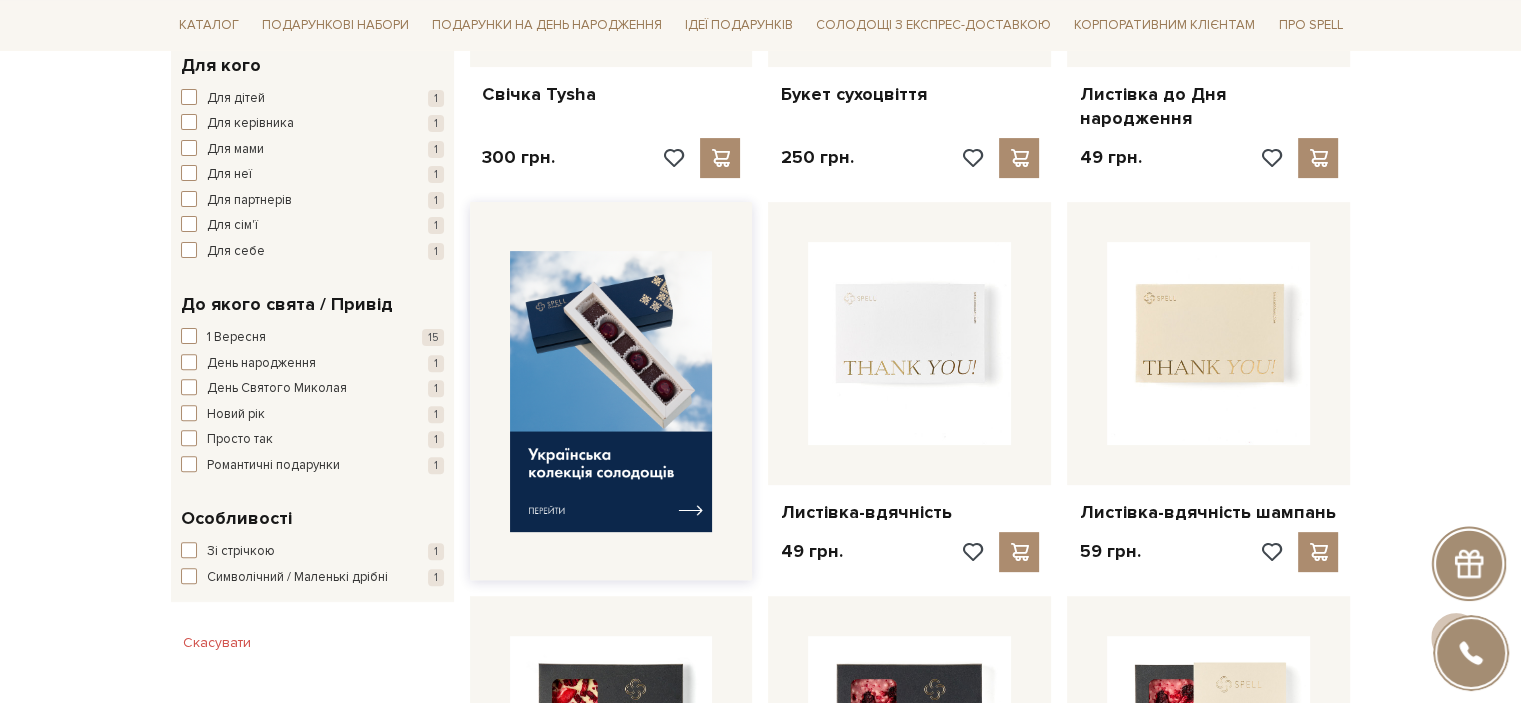 click at bounding box center [611, 391] 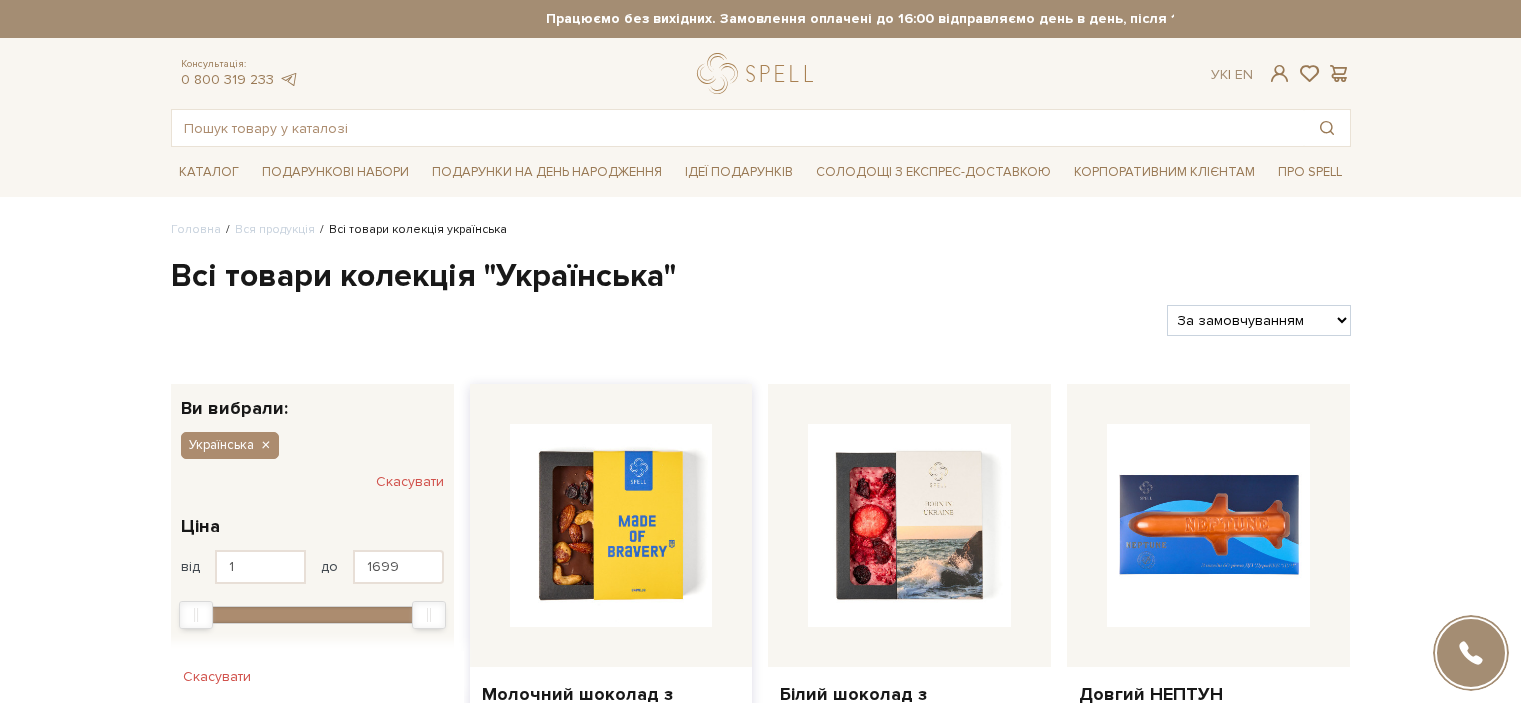 scroll, scrollTop: 0, scrollLeft: 0, axis: both 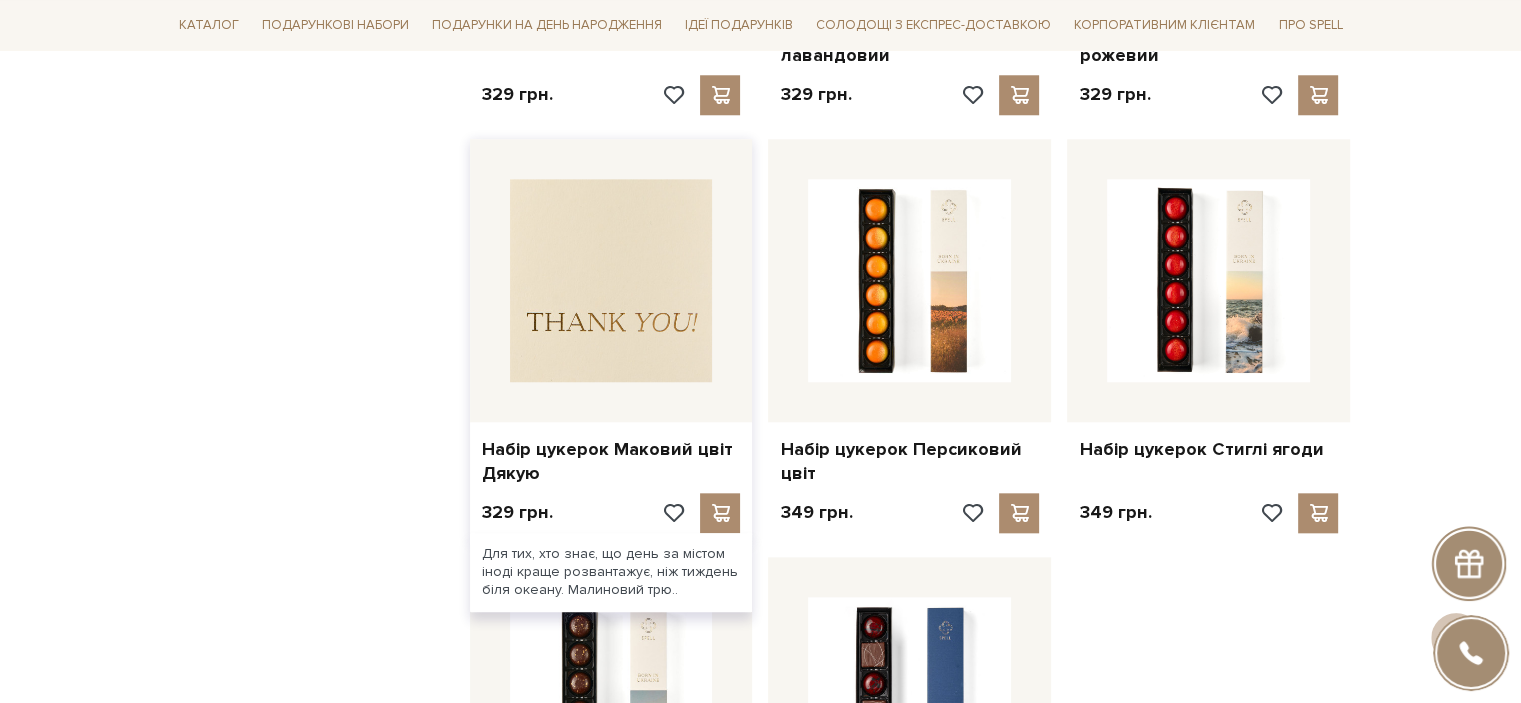 click at bounding box center [611, 280] 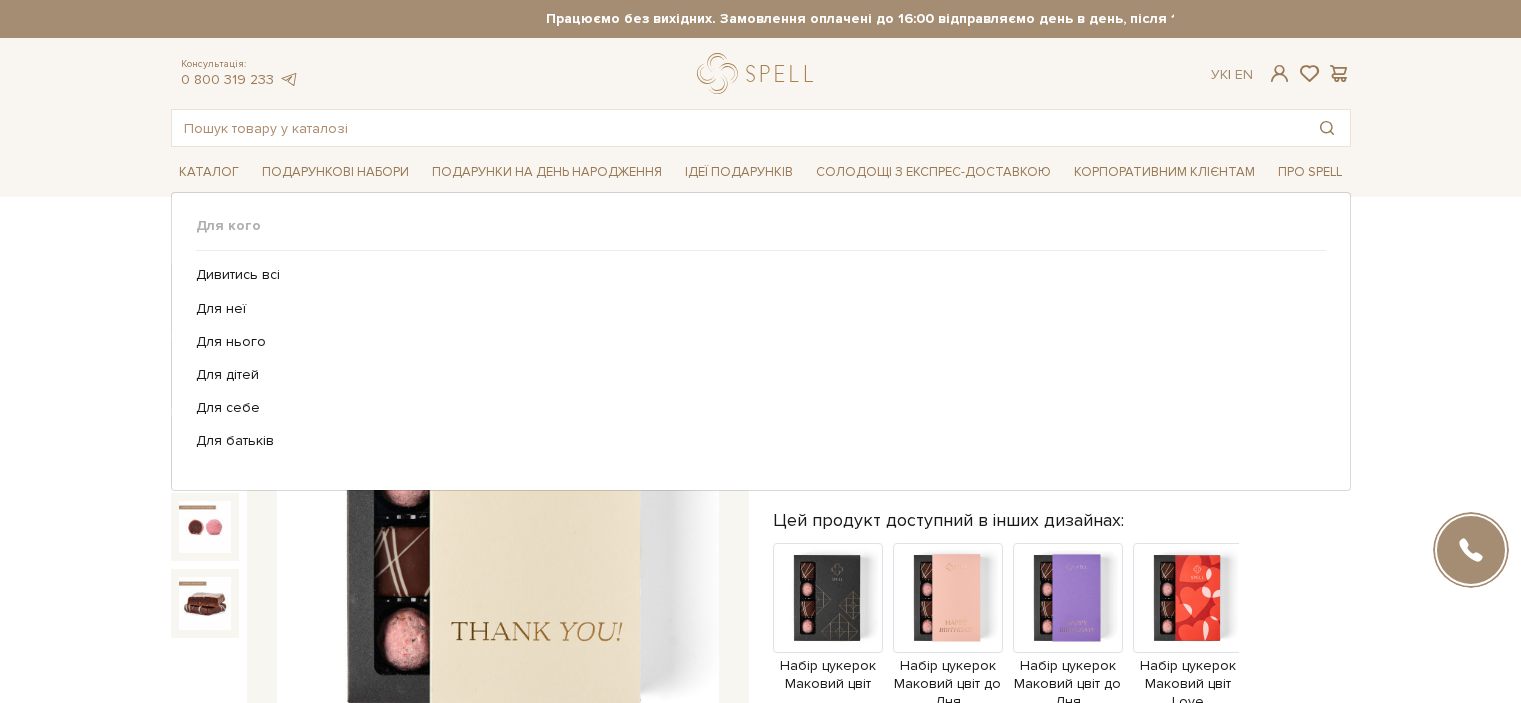 scroll, scrollTop: 0, scrollLeft: 0, axis: both 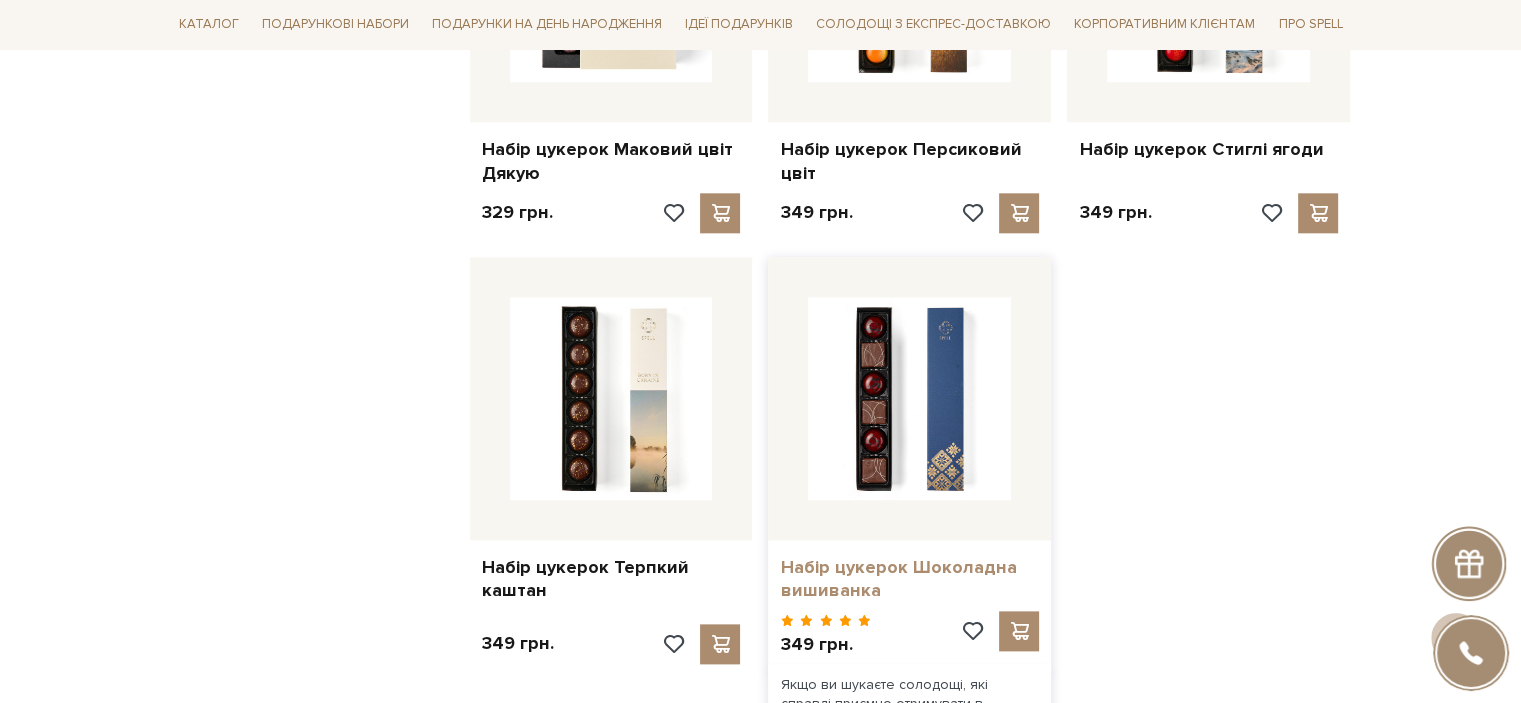 click on "Набір цукерок Шоколадна вишиванка" at bounding box center (909, 579) 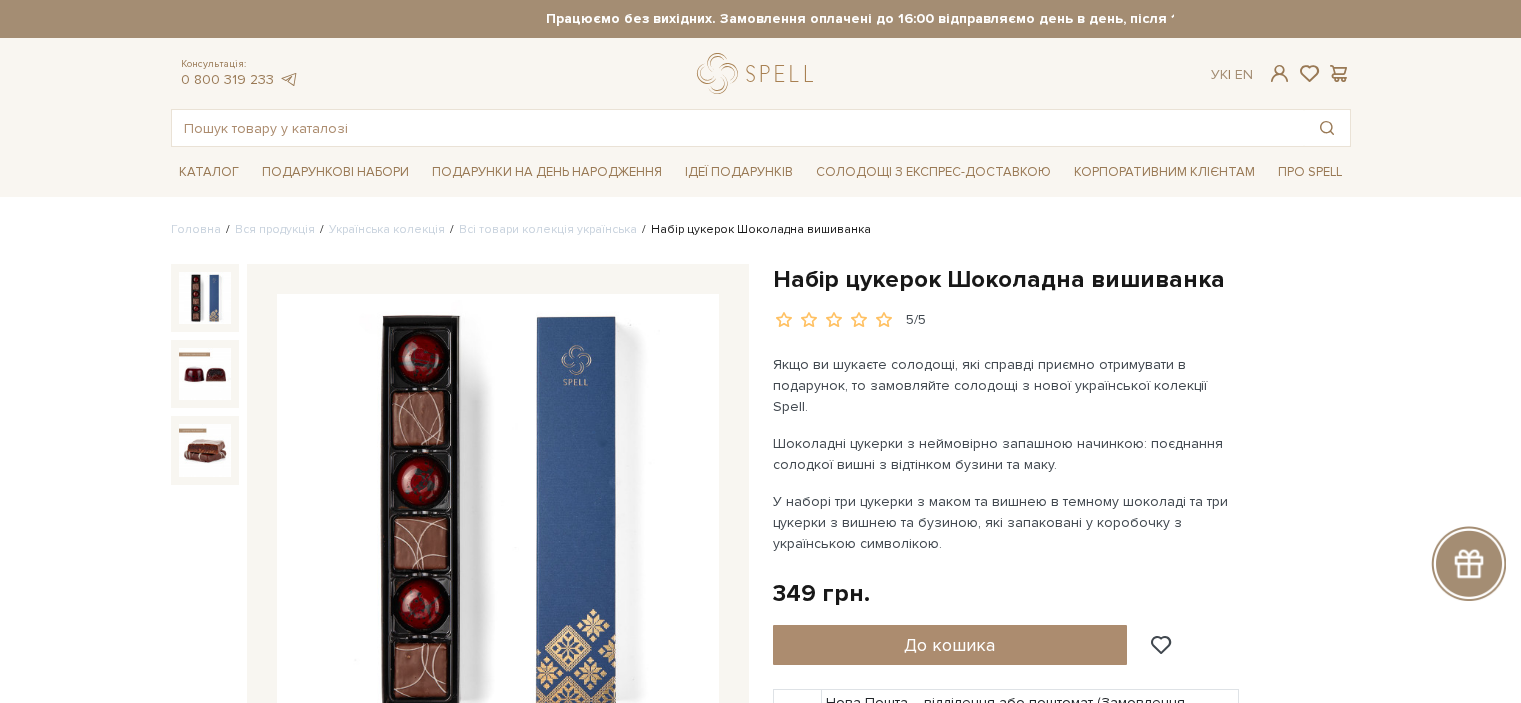 scroll, scrollTop: 0, scrollLeft: 0, axis: both 